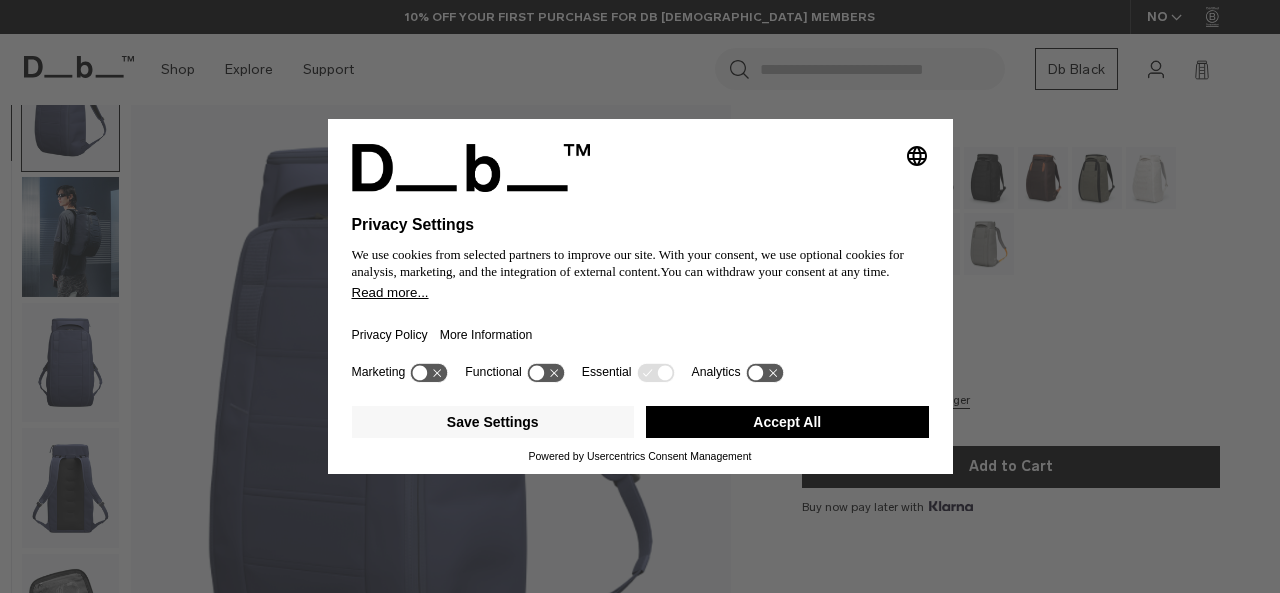 scroll, scrollTop: 100, scrollLeft: 0, axis: vertical 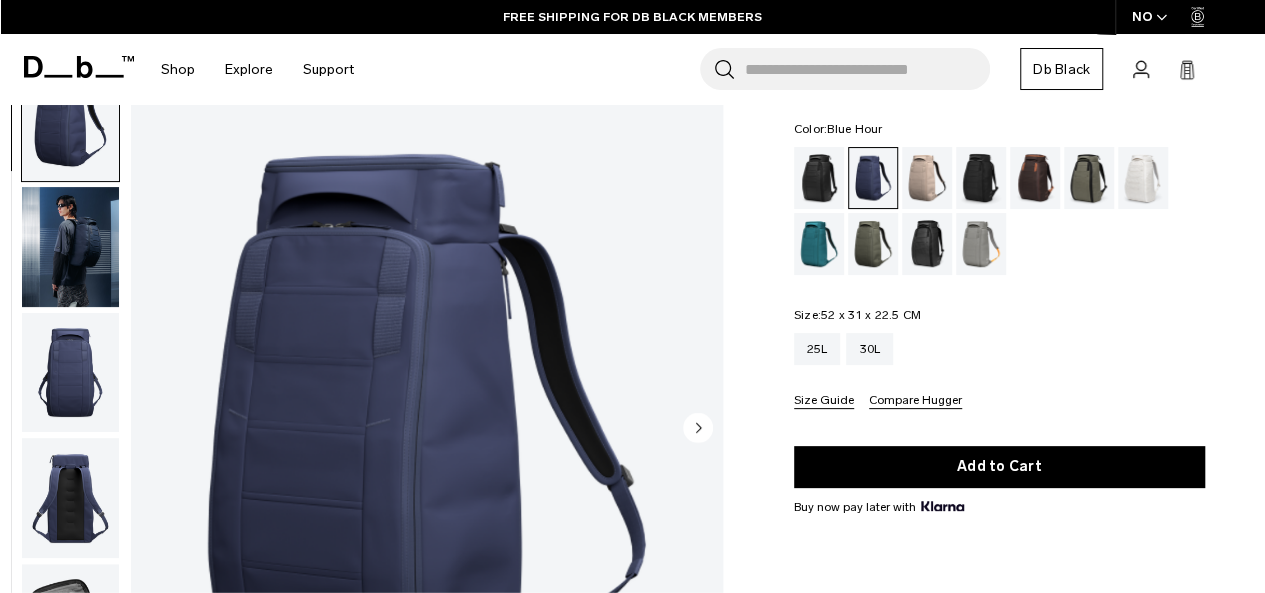 drag, startPoint x: 86, startPoint y: 225, endPoint x: 85, endPoint y: 251, distance: 26.019224 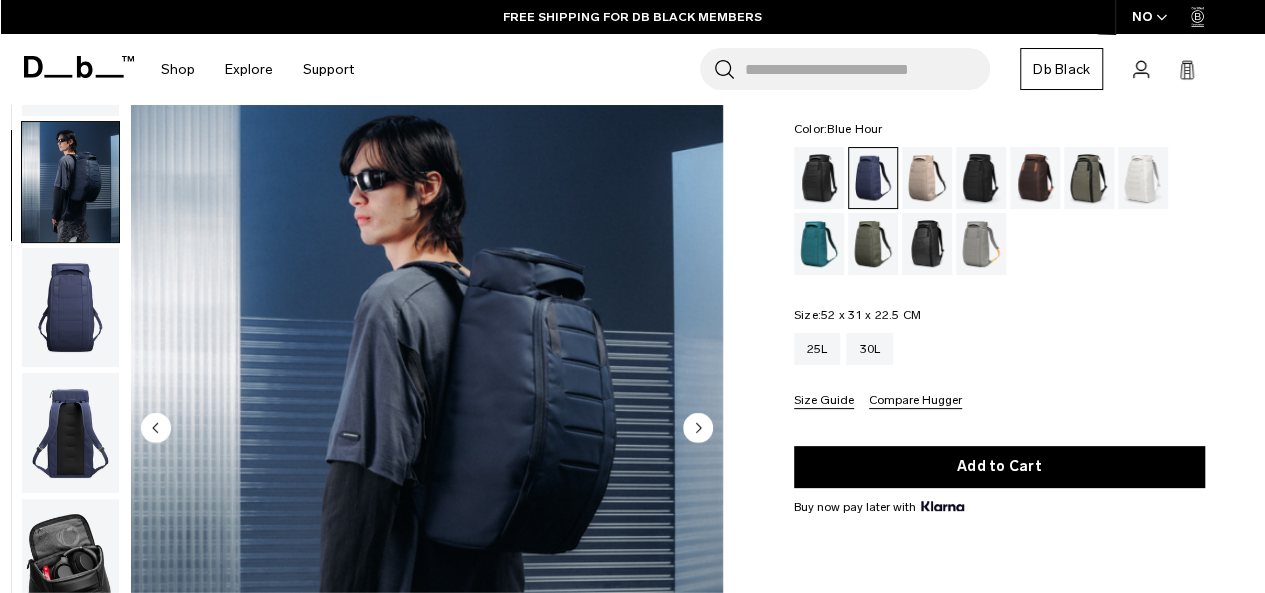 scroll, scrollTop: 126, scrollLeft: 0, axis: vertical 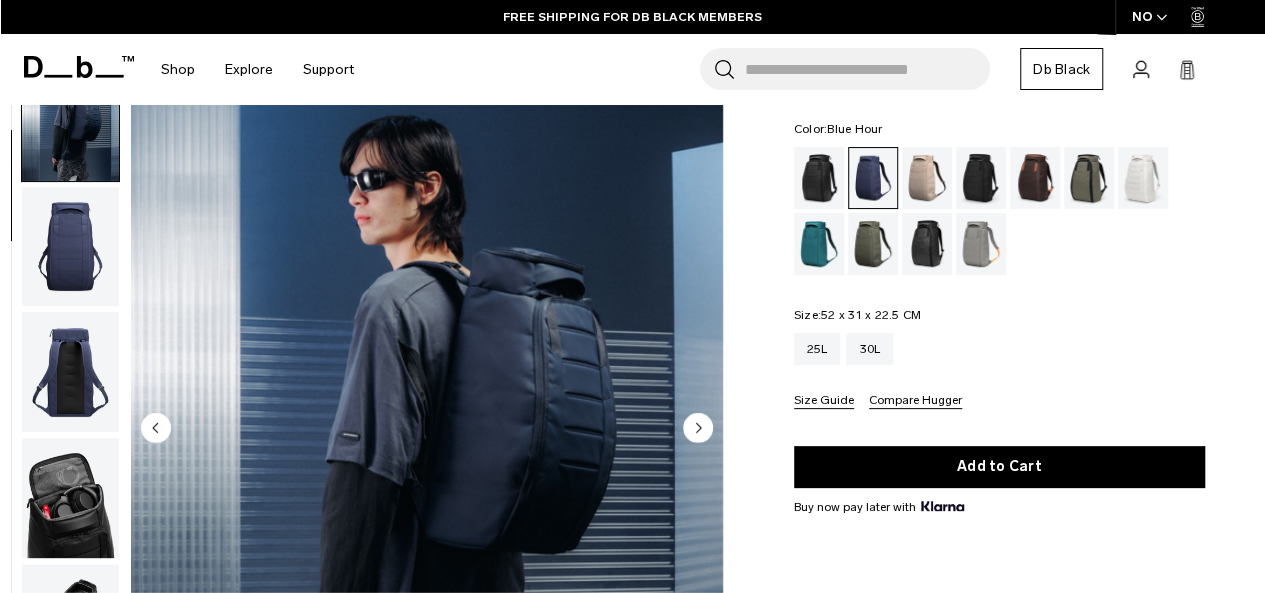 click at bounding box center (70, 247) 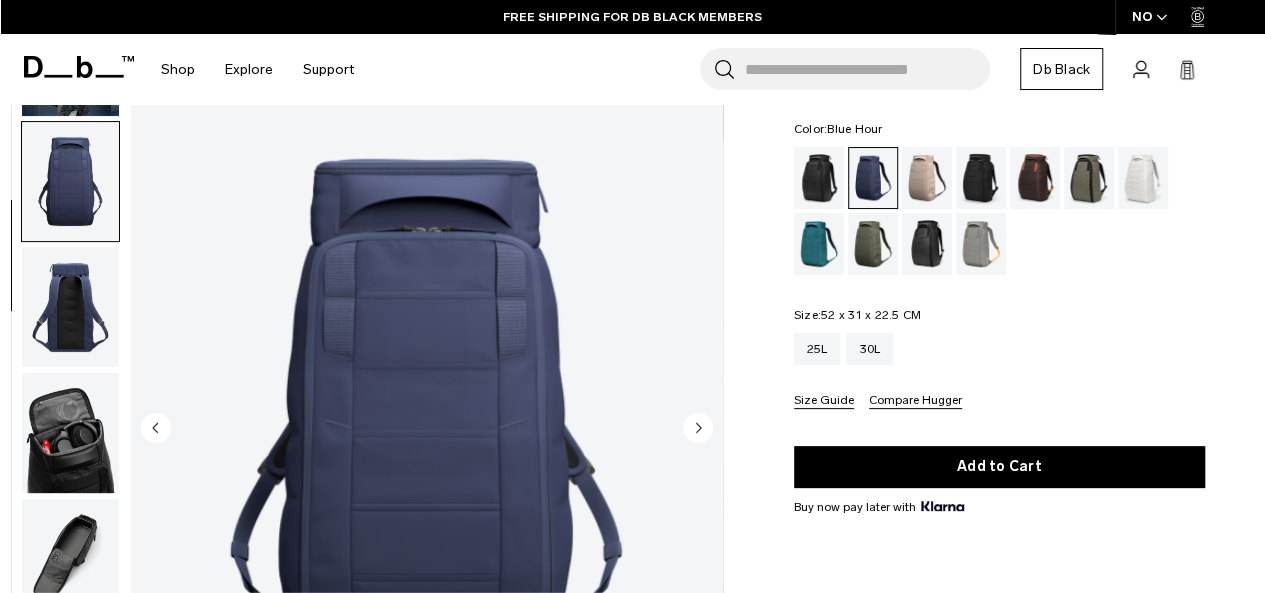 scroll, scrollTop: 252, scrollLeft: 0, axis: vertical 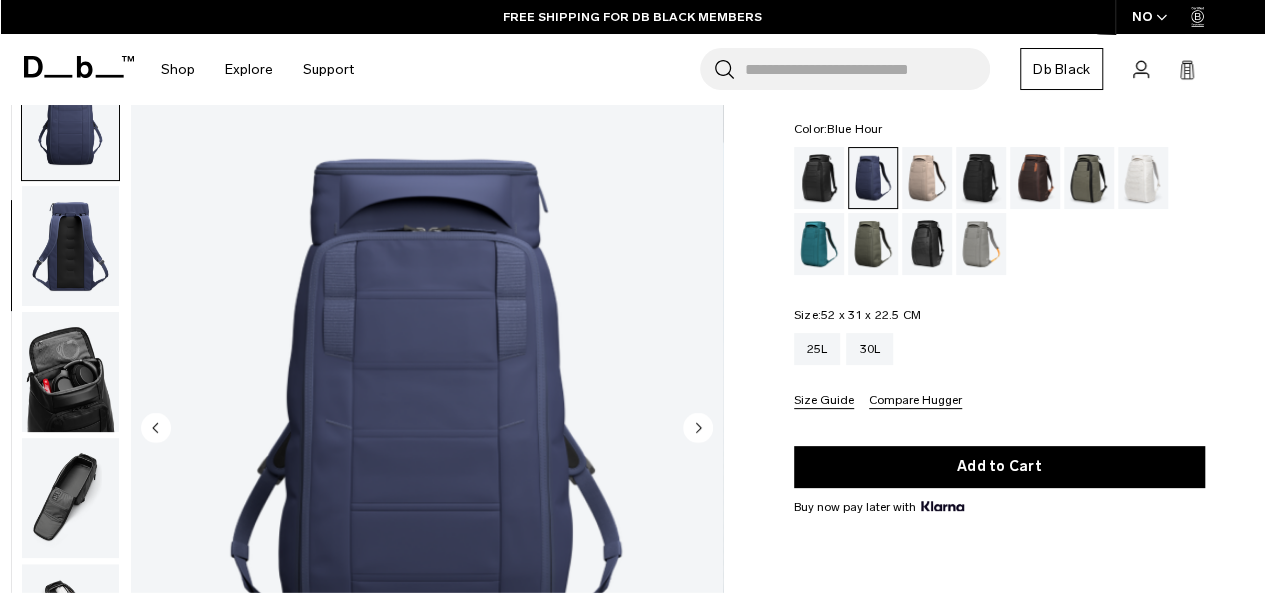 click at bounding box center (70, 247) 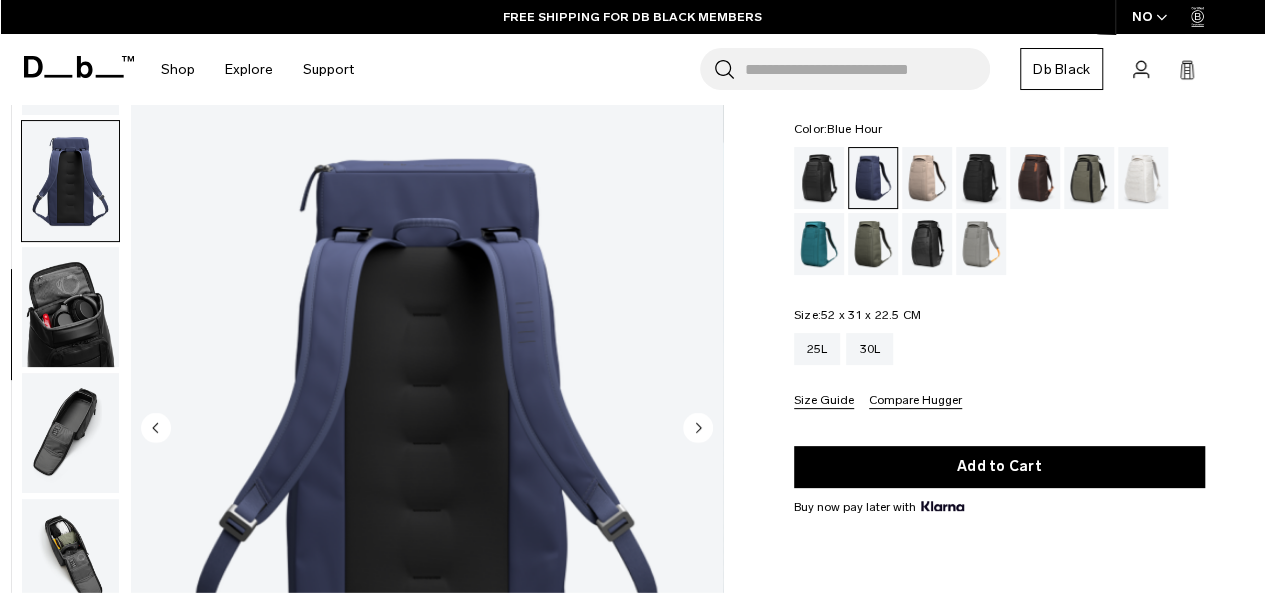 scroll, scrollTop: 378, scrollLeft: 0, axis: vertical 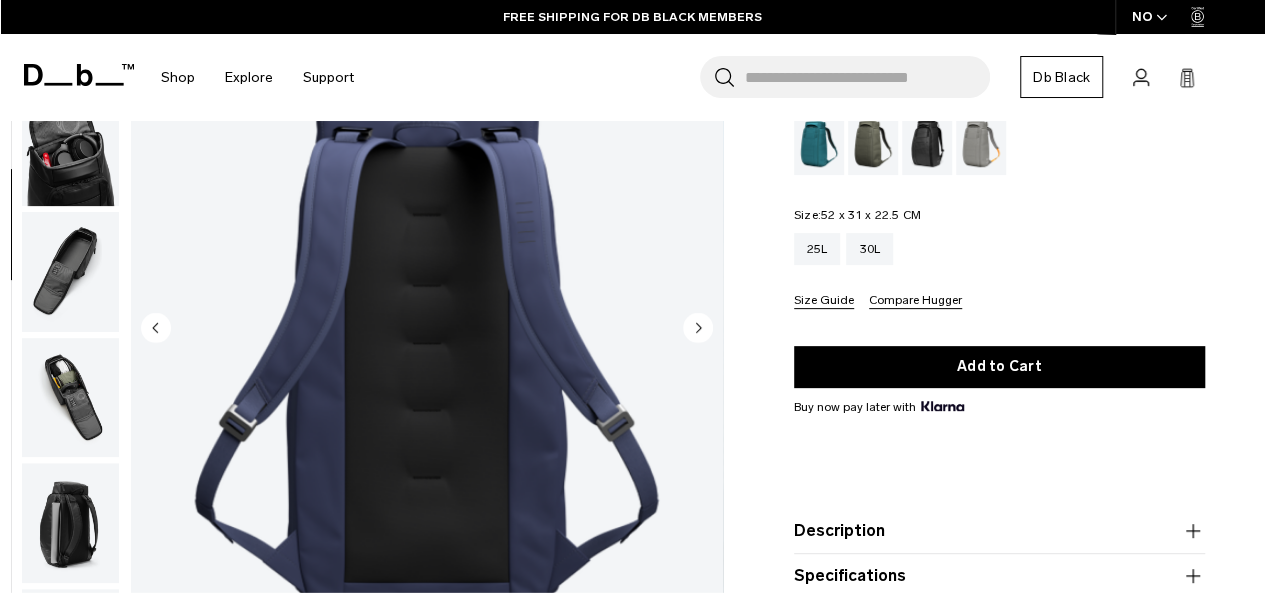 click at bounding box center [70, 272] 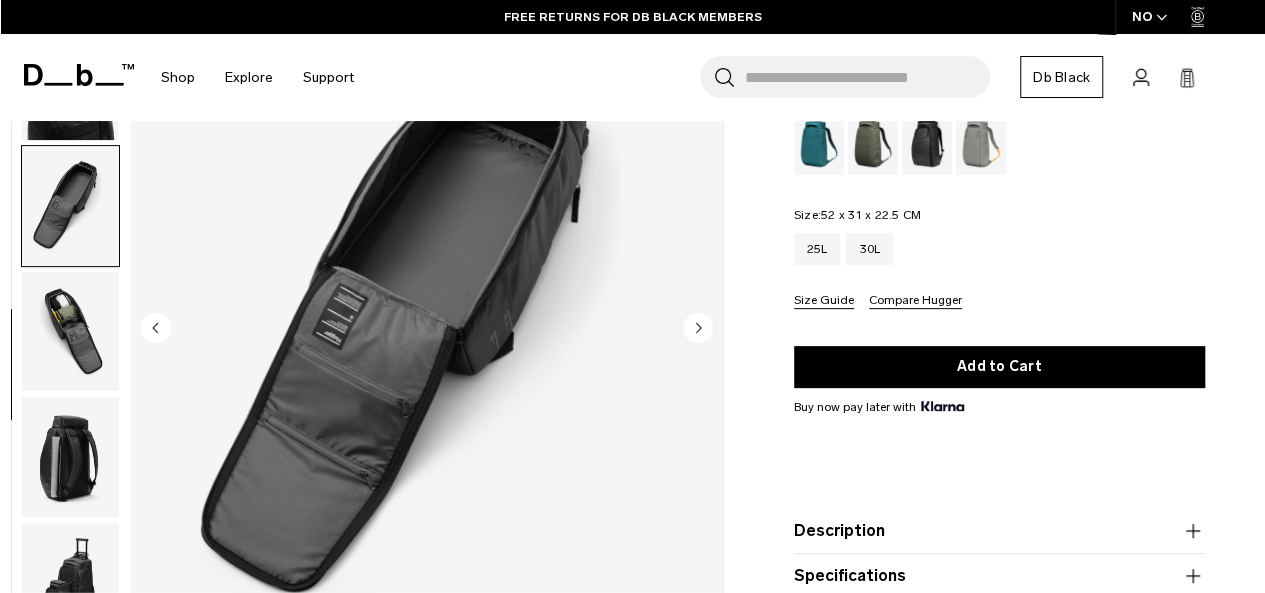 scroll, scrollTop: 516, scrollLeft: 0, axis: vertical 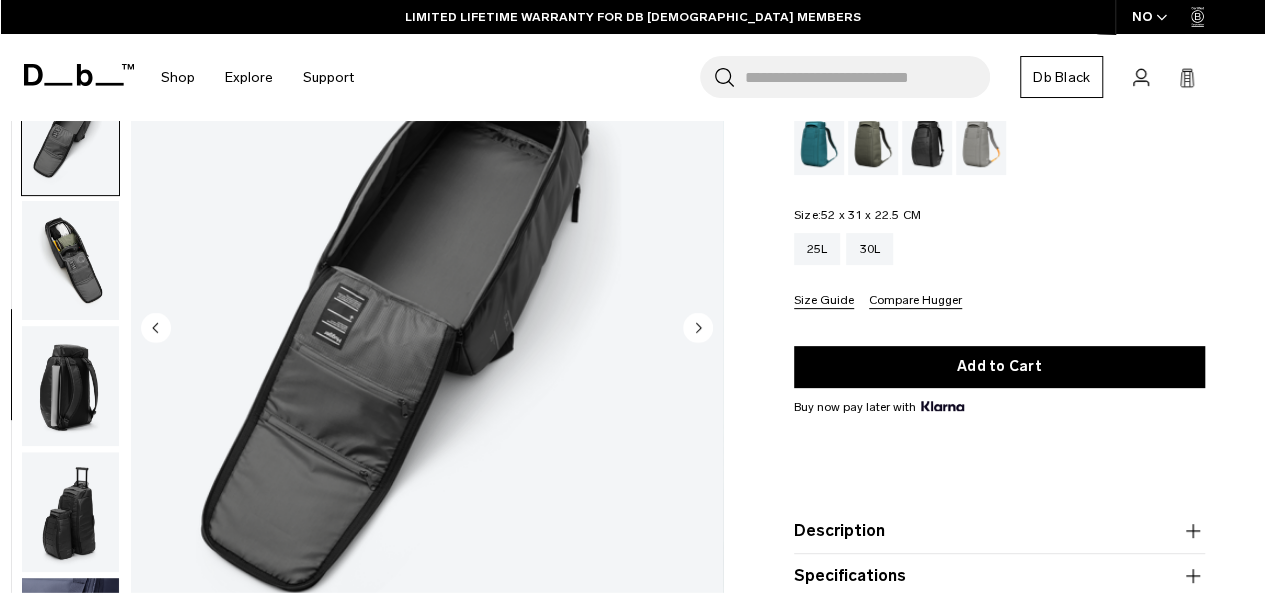 click at bounding box center (70, 387) 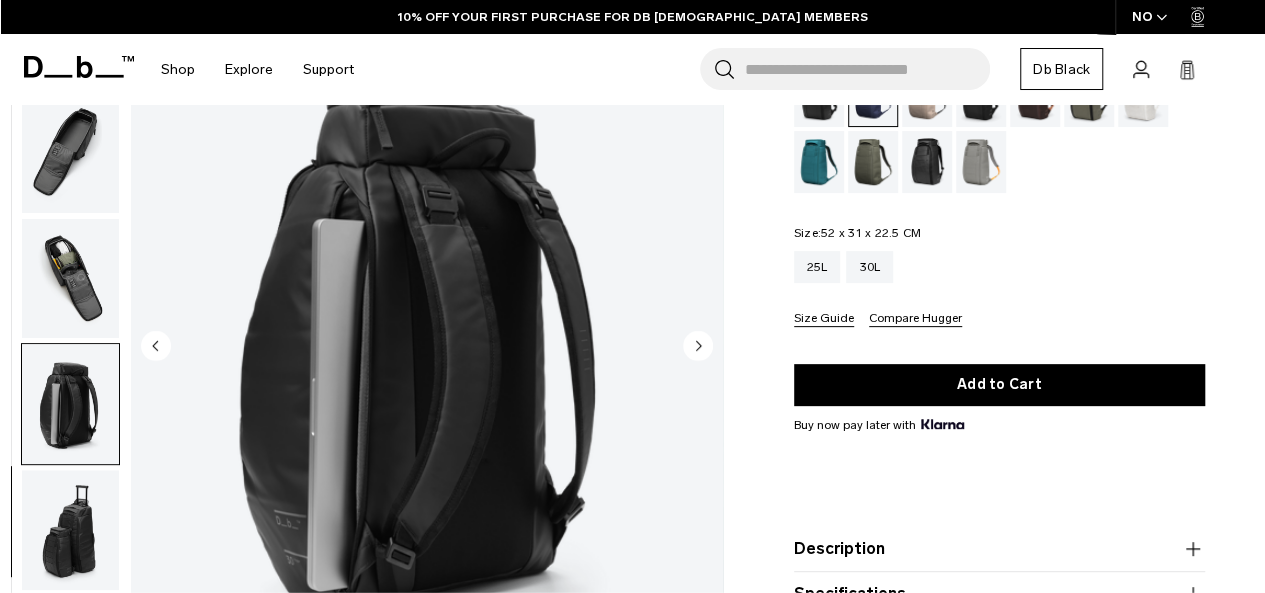 scroll, scrollTop: 200, scrollLeft: 0, axis: vertical 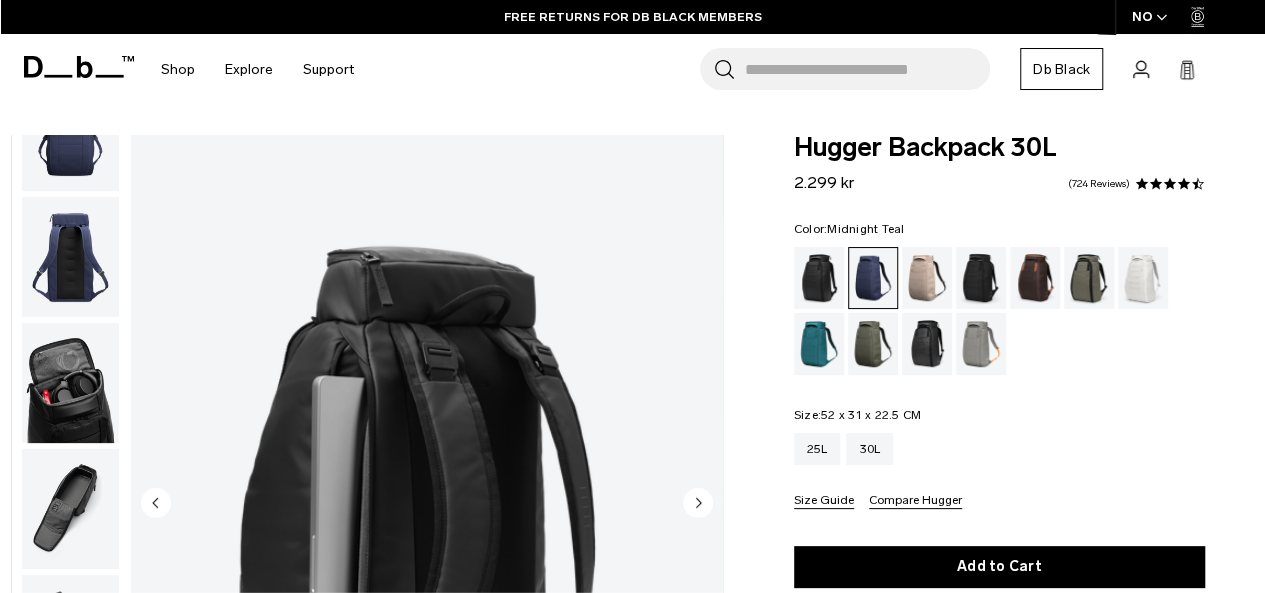 click at bounding box center (819, 344) 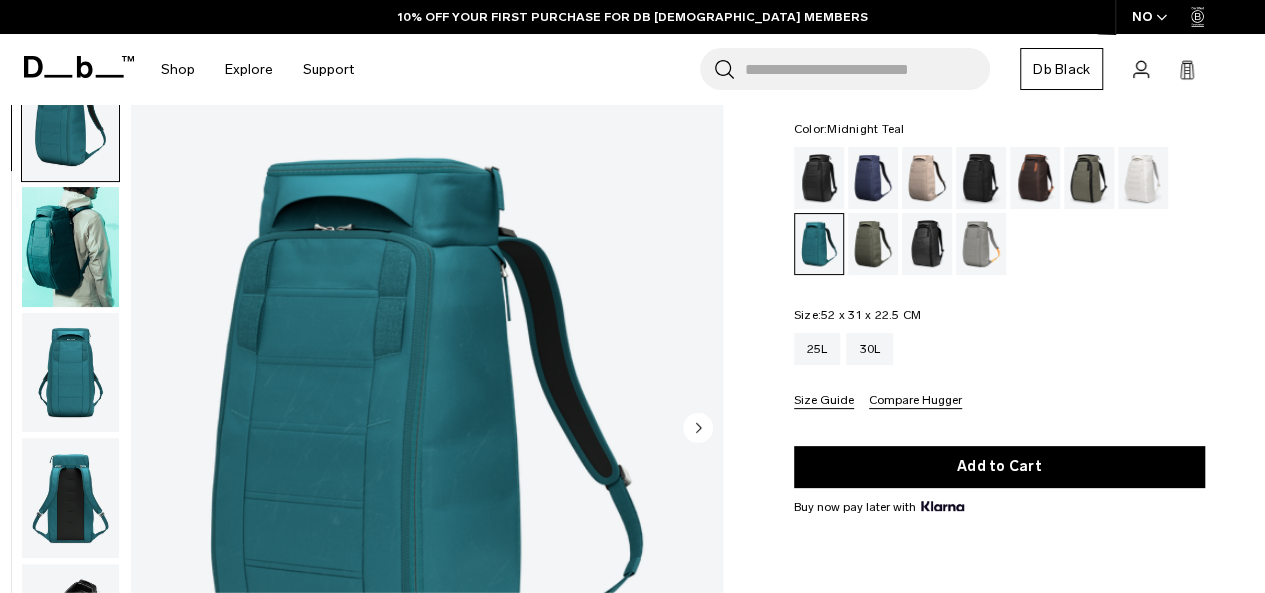 scroll, scrollTop: 100, scrollLeft: 0, axis: vertical 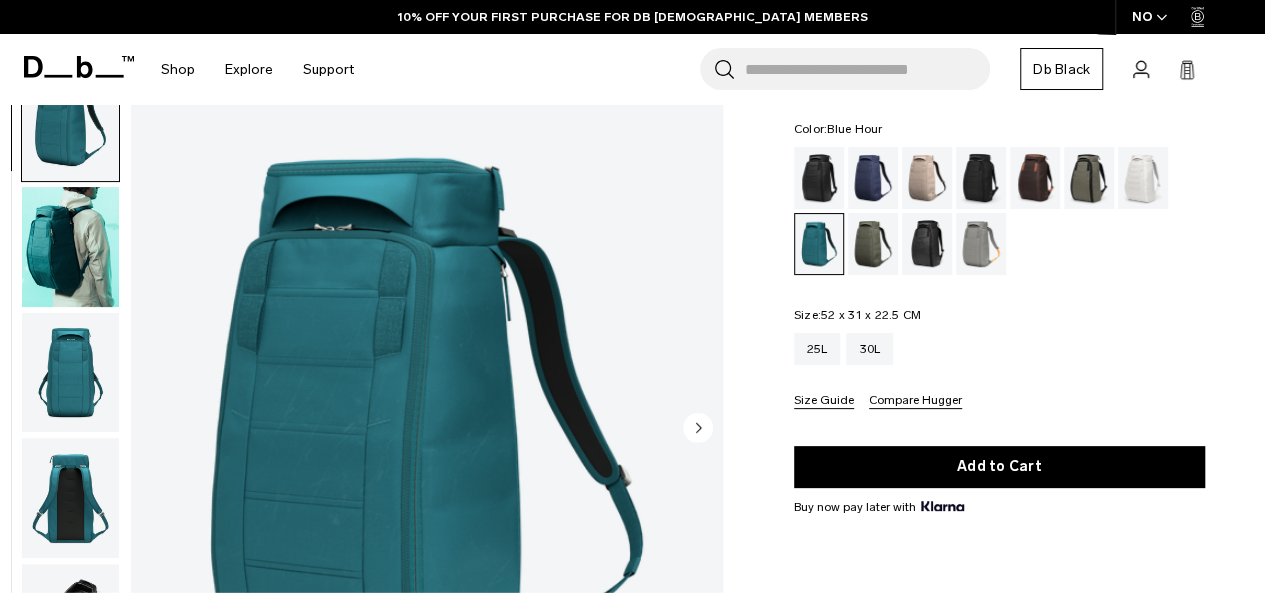 click at bounding box center [981, 244] 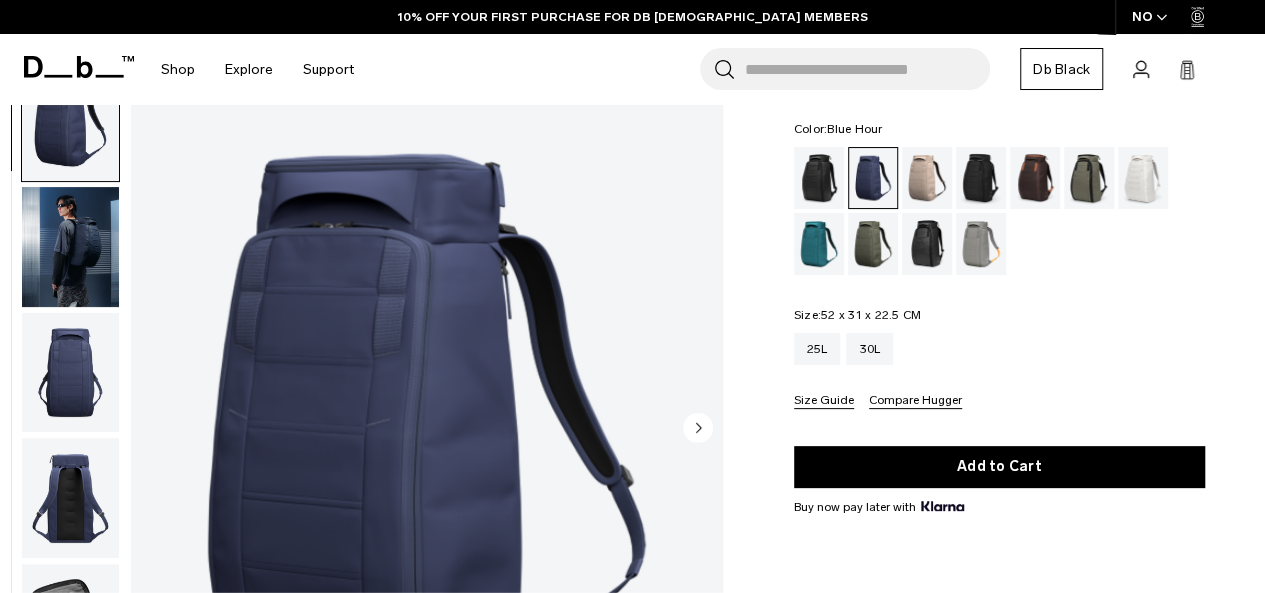 scroll, scrollTop: 100, scrollLeft: 0, axis: vertical 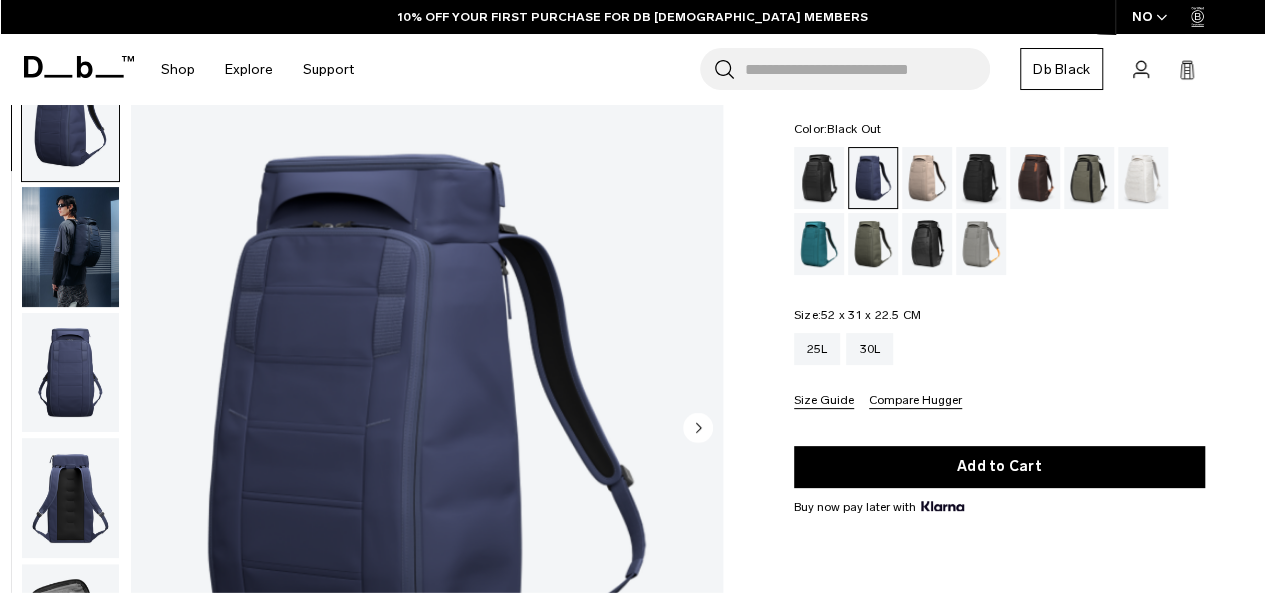 click at bounding box center (819, 178) 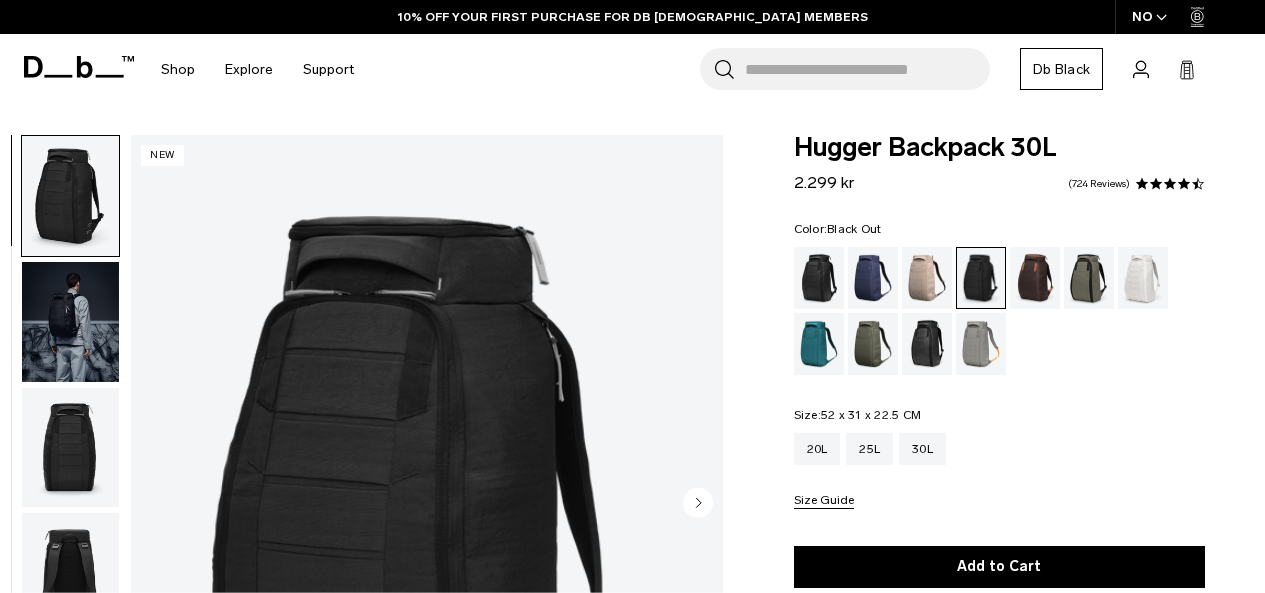 scroll, scrollTop: 0, scrollLeft: 0, axis: both 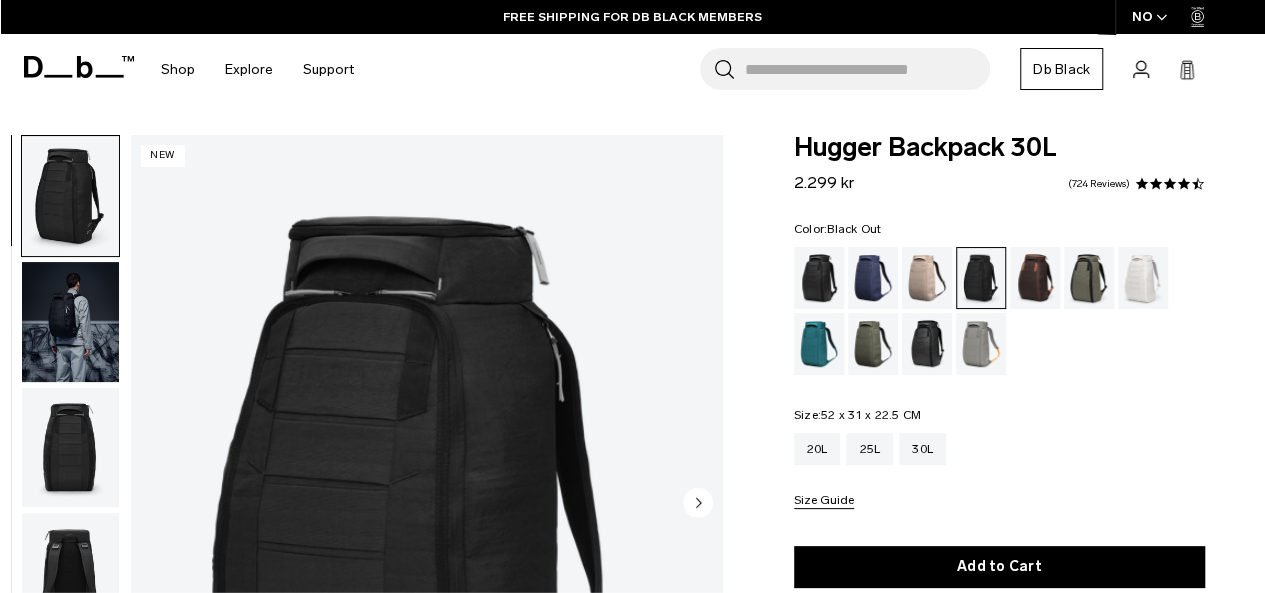 click at bounding box center [819, 278] 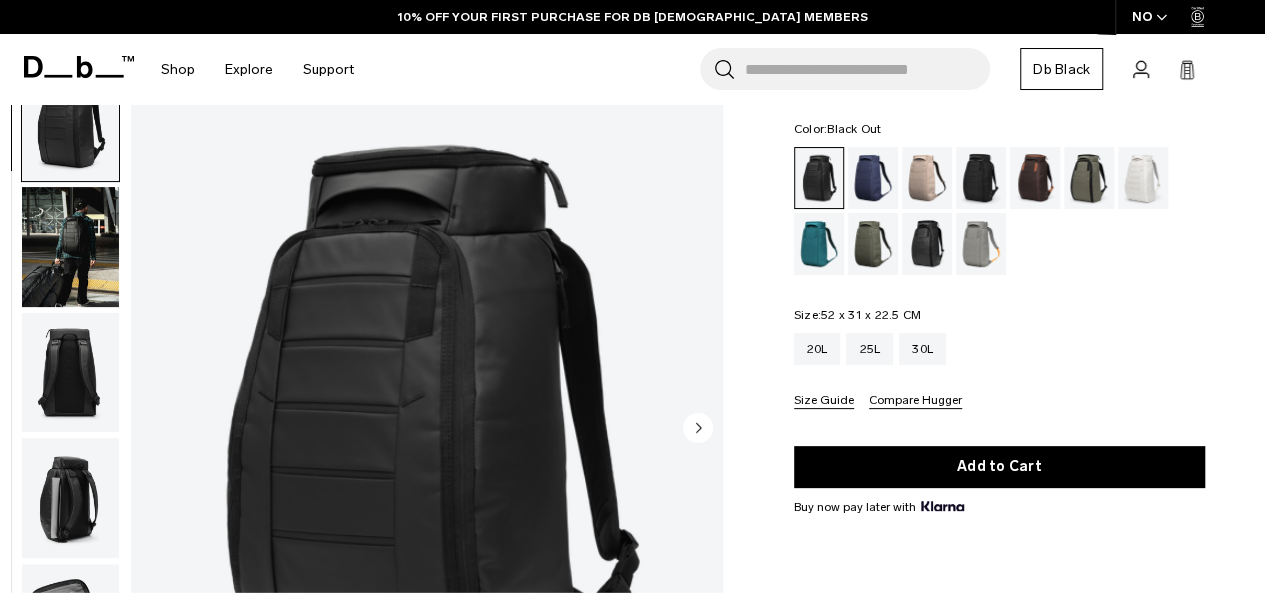 scroll, scrollTop: 100, scrollLeft: 0, axis: vertical 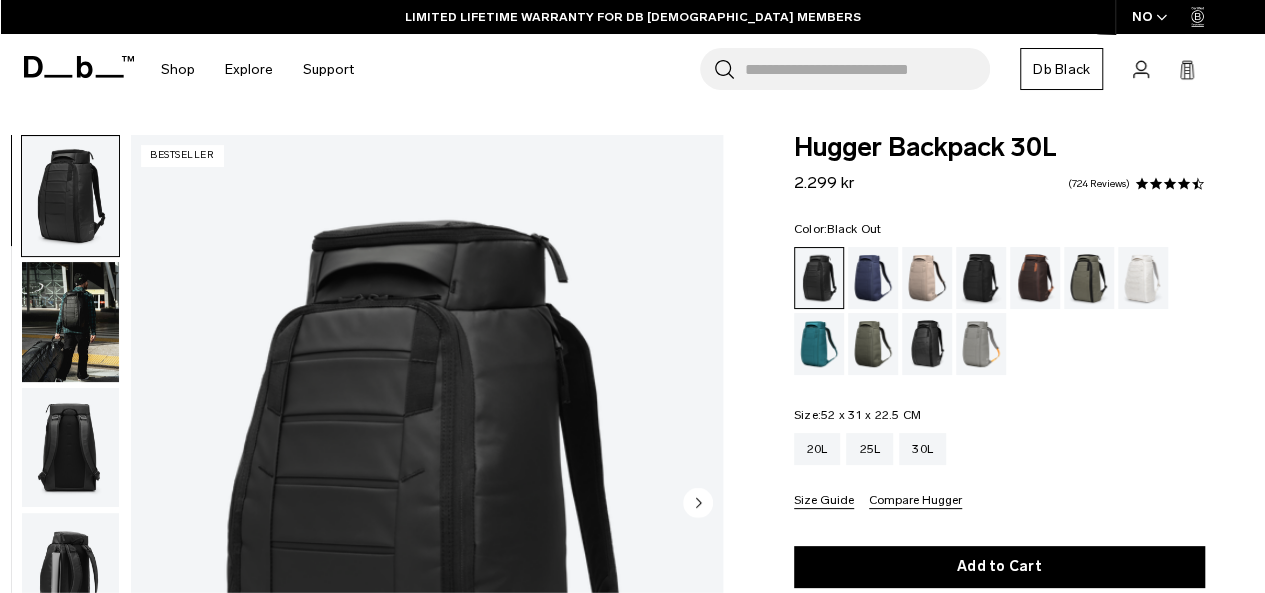 click on "Search for Bags, Luggage..." at bounding box center [867, 69] 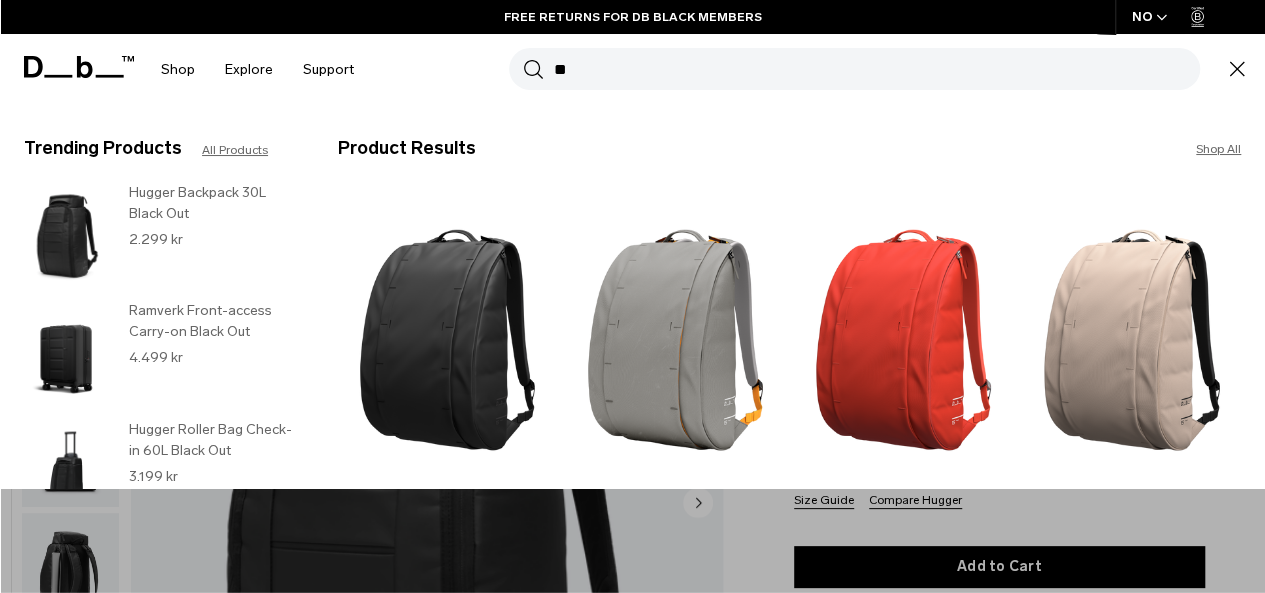 type on "*" 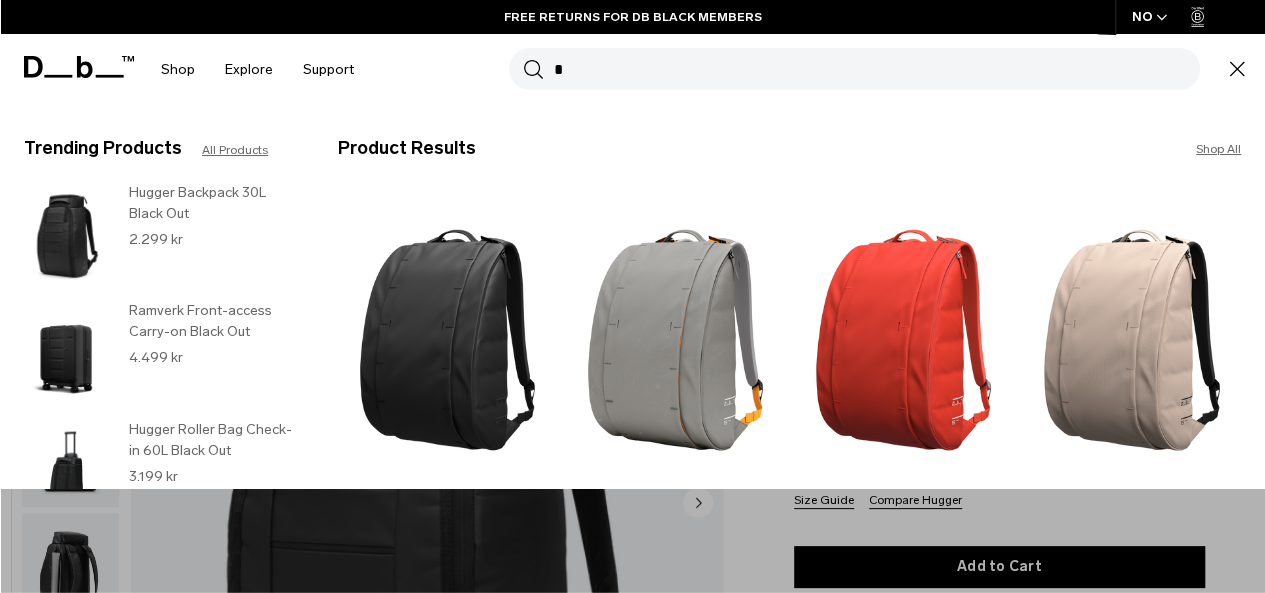 type 